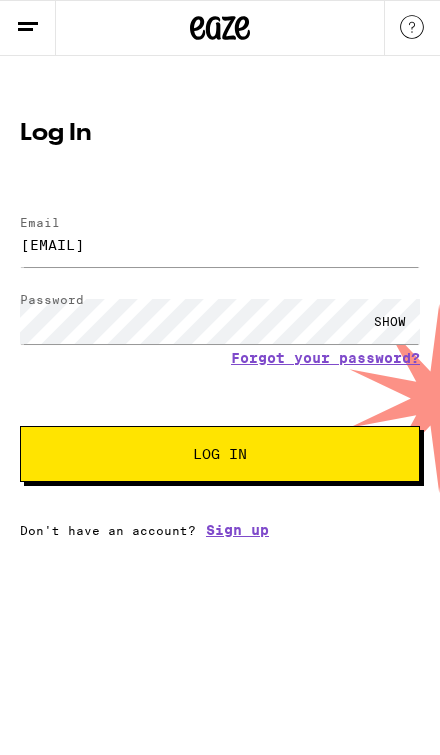 scroll, scrollTop: 0, scrollLeft: 0, axis: both 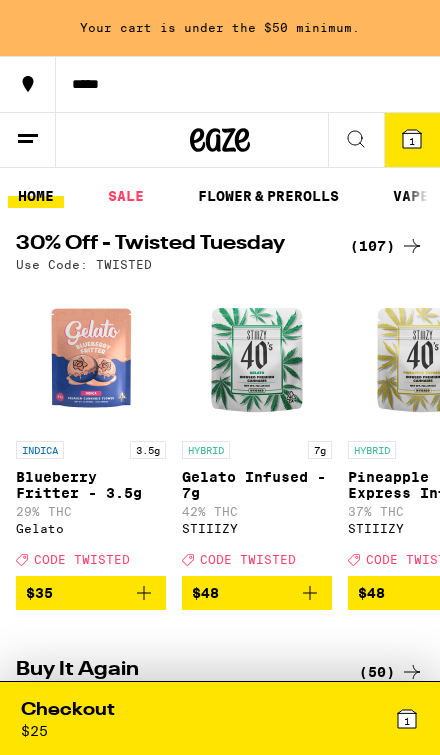 click on "(107)" at bounding box center [387, 246] 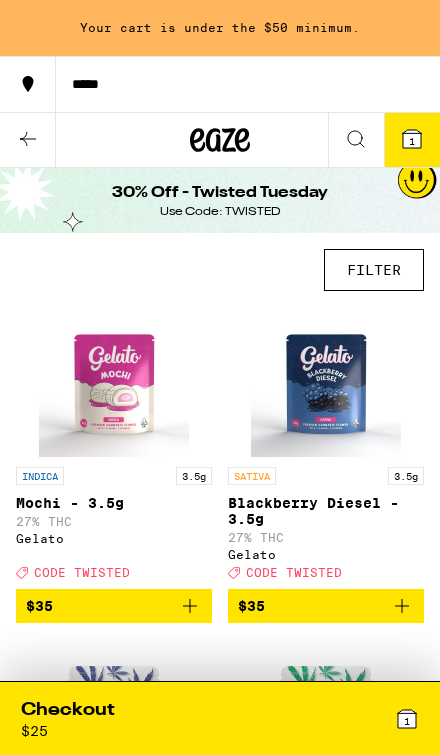 click on "FILTER" at bounding box center [374, 270] 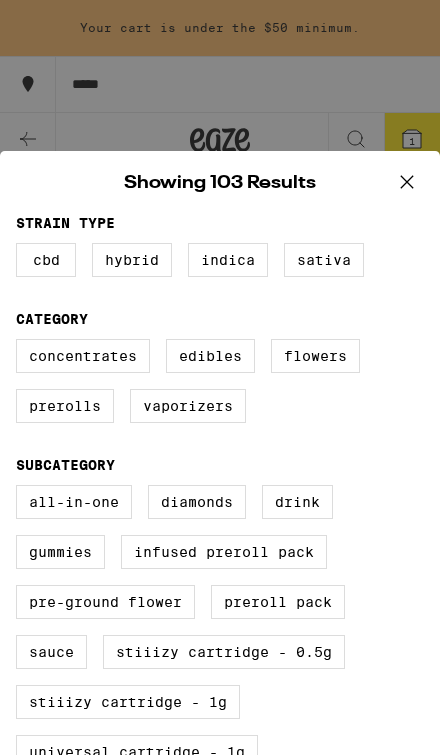 click on "Vaporizers" at bounding box center [188, 406] 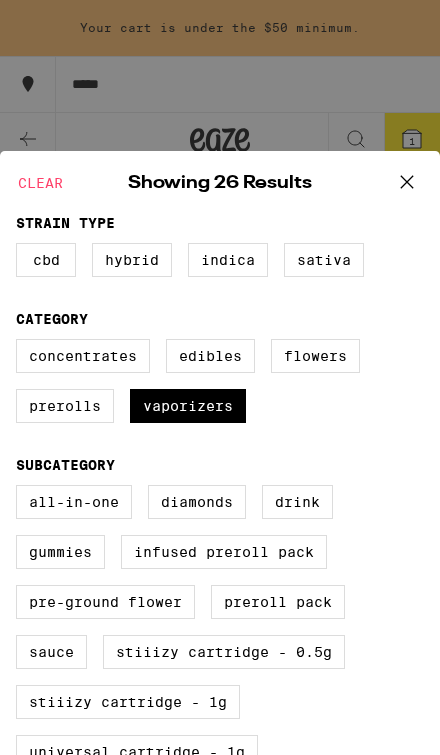 click 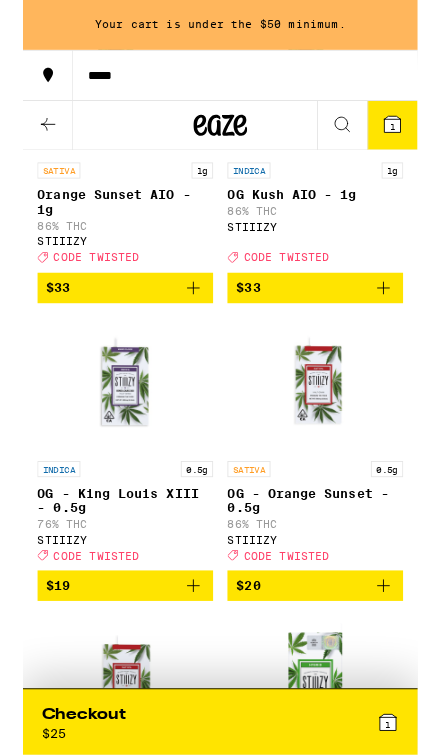 scroll, scrollTop: 813, scrollLeft: 0, axis: vertical 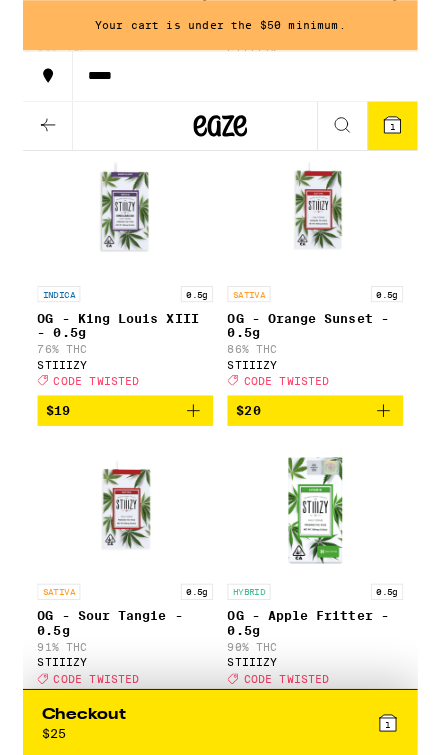 click 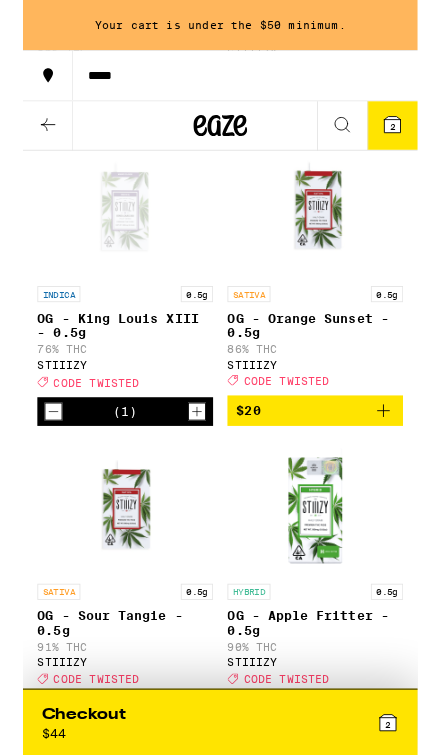 click 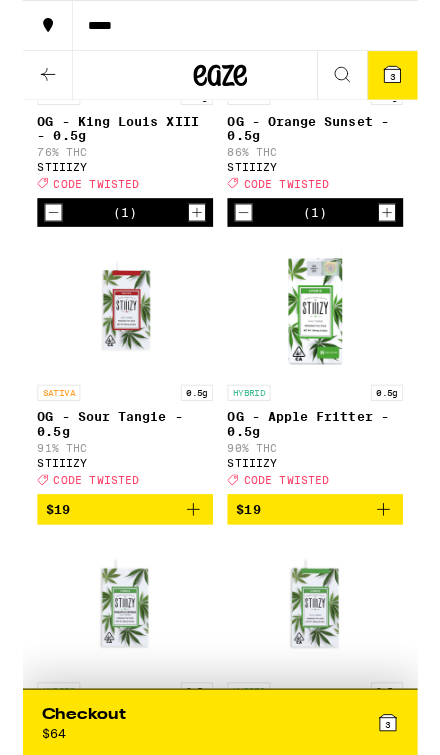 scroll, scrollTop: 1082, scrollLeft: 0, axis: vertical 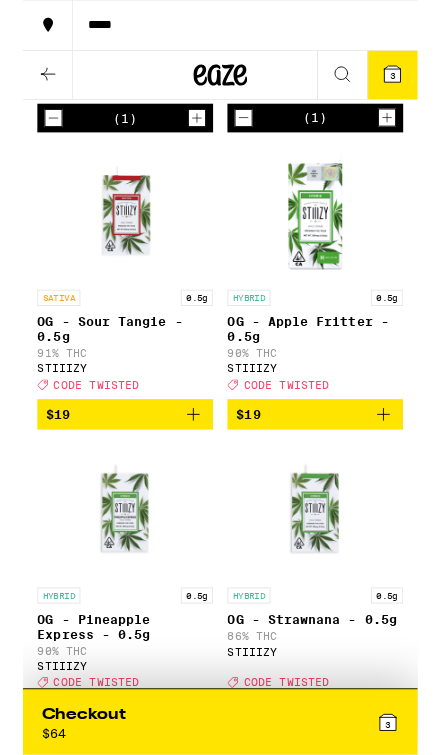 click 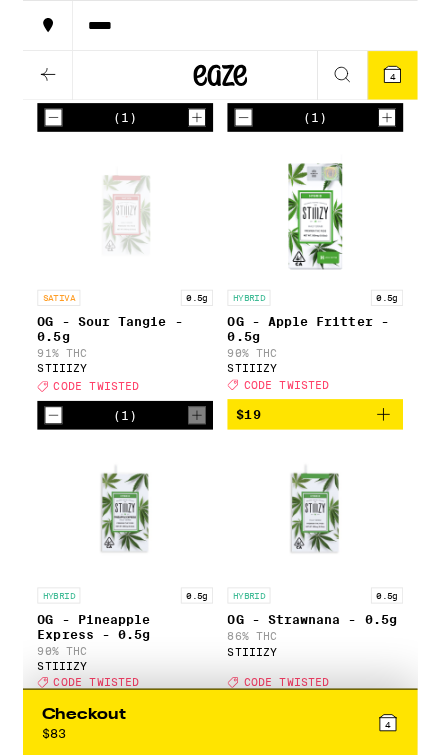 click on "$19" at bounding box center (326, 462) 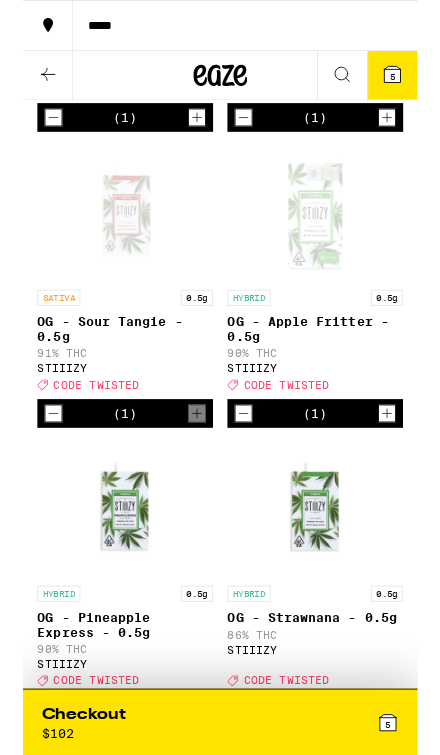 click on "5" at bounding box center [319, 805] 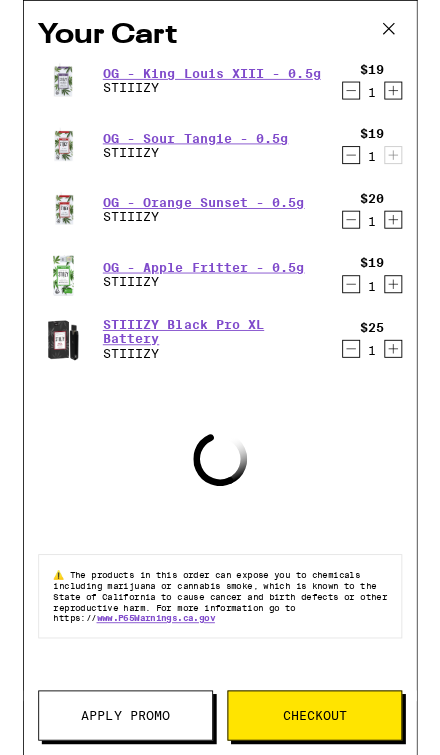 click 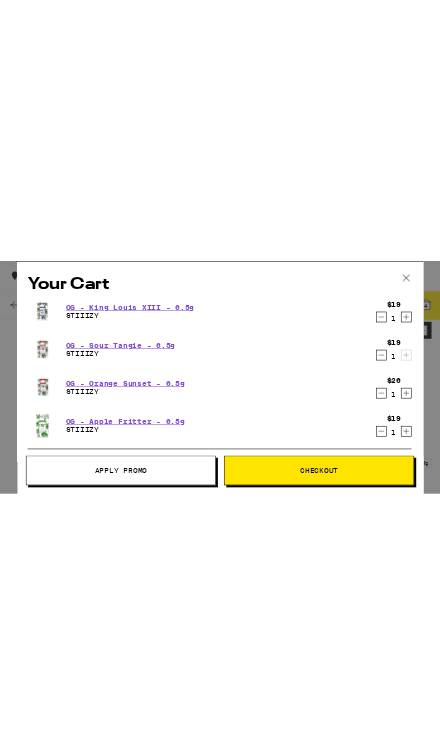 scroll, scrollTop: 1083, scrollLeft: 0, axis: vertical 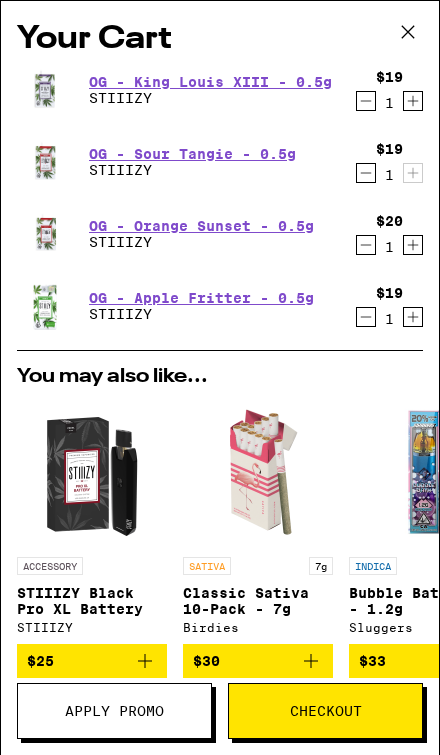 click 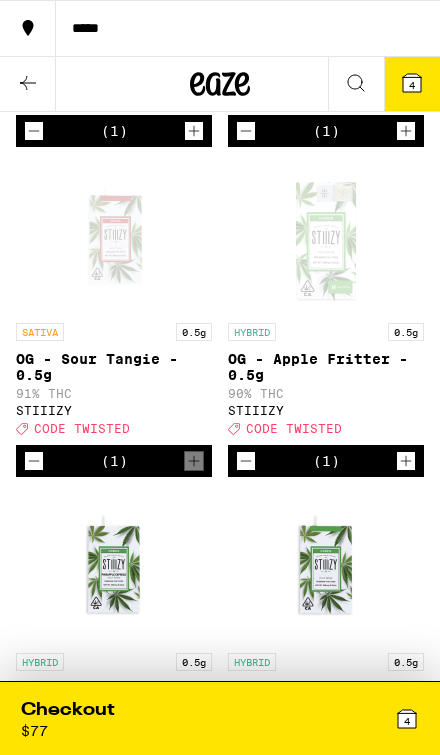 click on "Checkout $ 77 4" at bounding box center (220, 718) 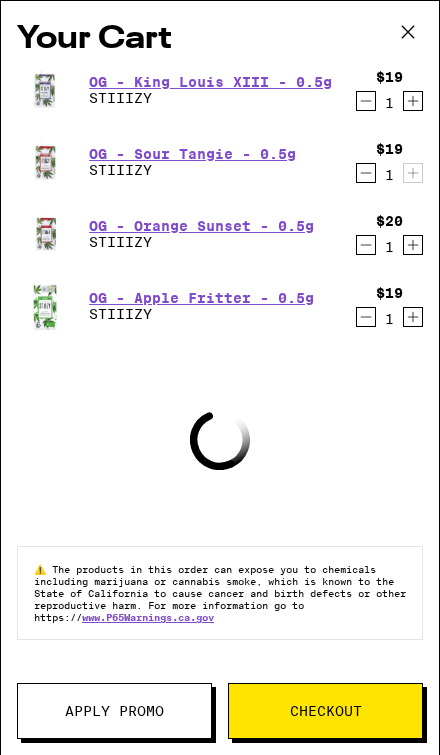 click on "Apply Promo" at bounding box center [114, 711] 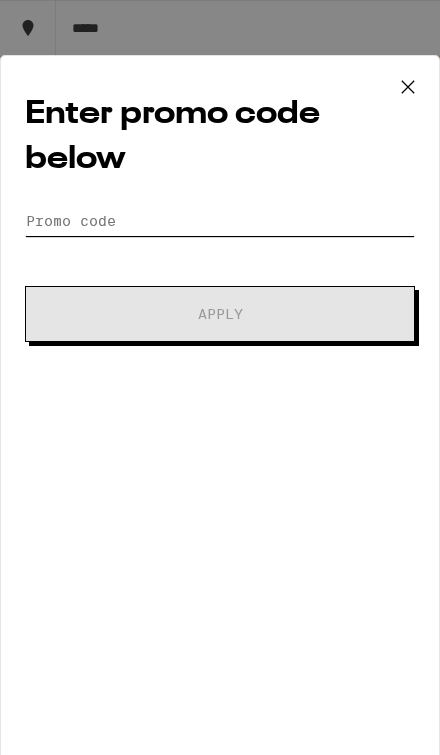 click on "Promo Code" at bounding box center (220, 221) 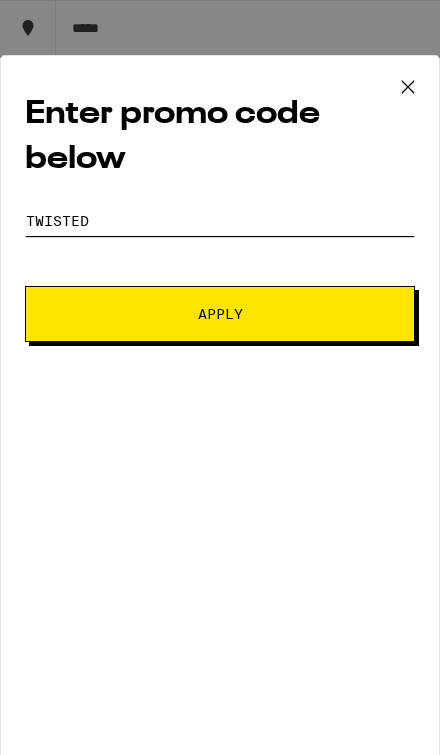 type on "Twisted" 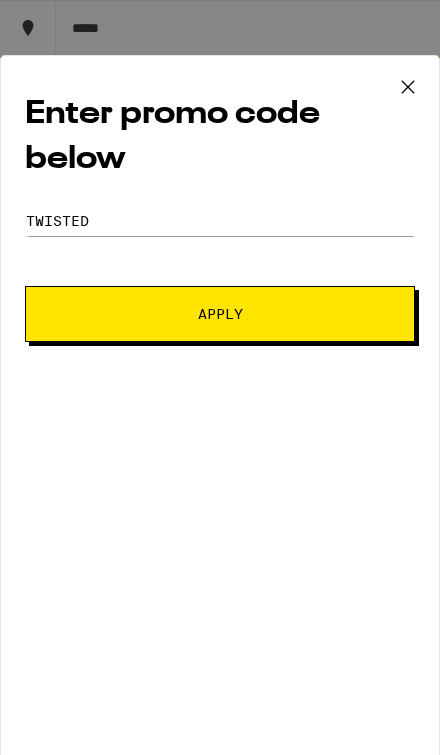 click on "Apply" at bounding box center [220, 314] 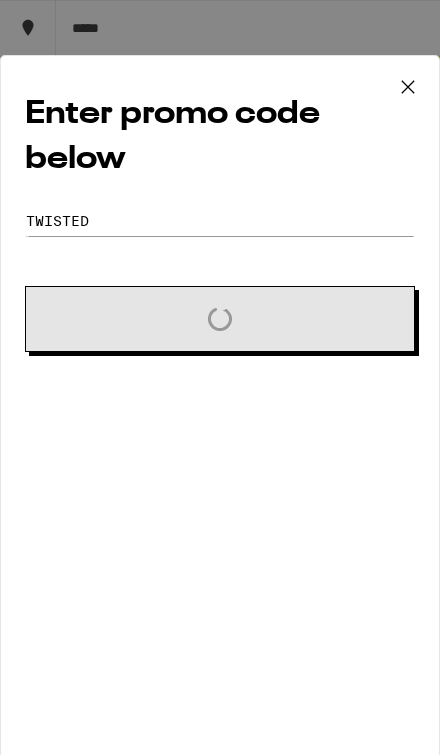 scroll, scrollTop: 1068, scrollLeft: 0, axis: vertical 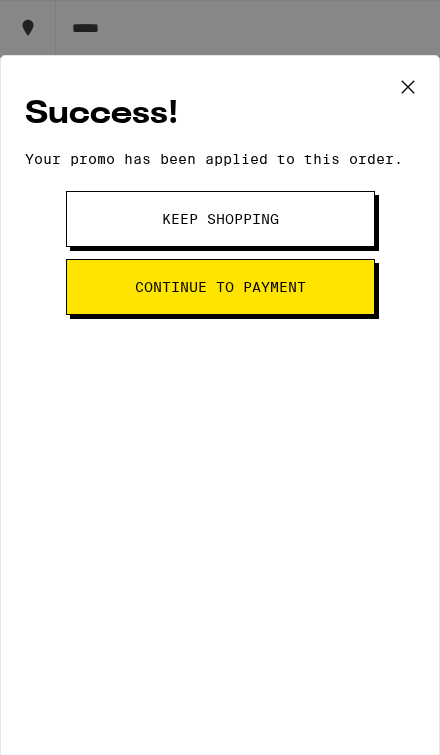 click on "Continue to payment" at bounding box center [220, 287] 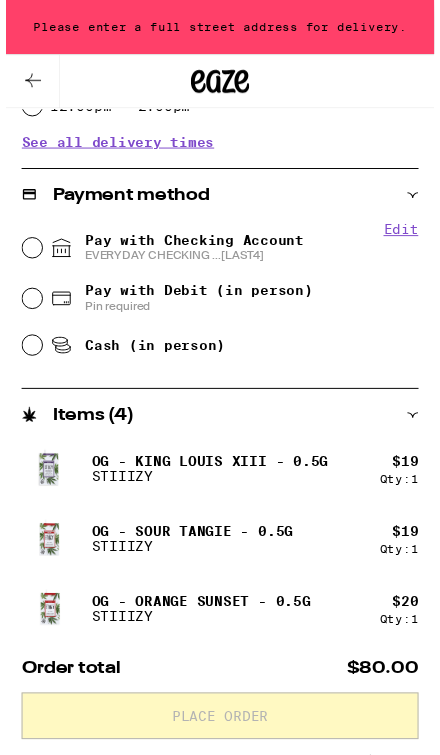 scroll, scrollTop: 694, scrollLeft: 0, axis: vertical 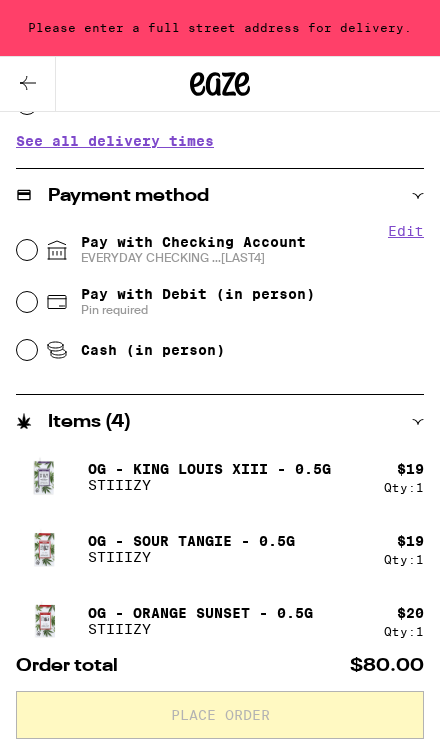 click on "Pay with Checking Account EVERYDAY CHECKING ...[LAST4]" at bounding box center (193, 250) 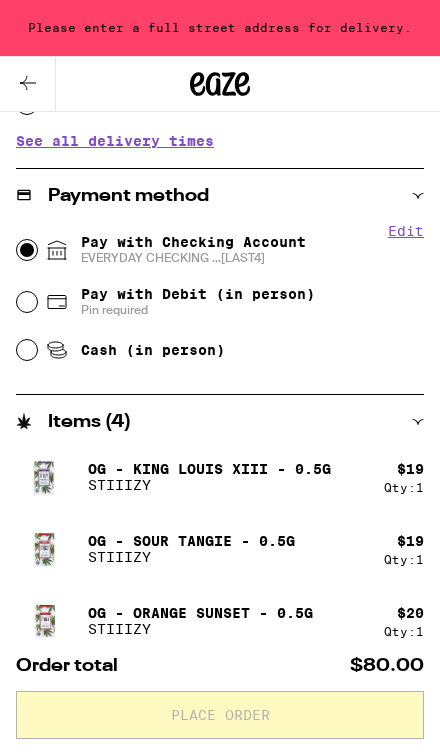 radio on "true" 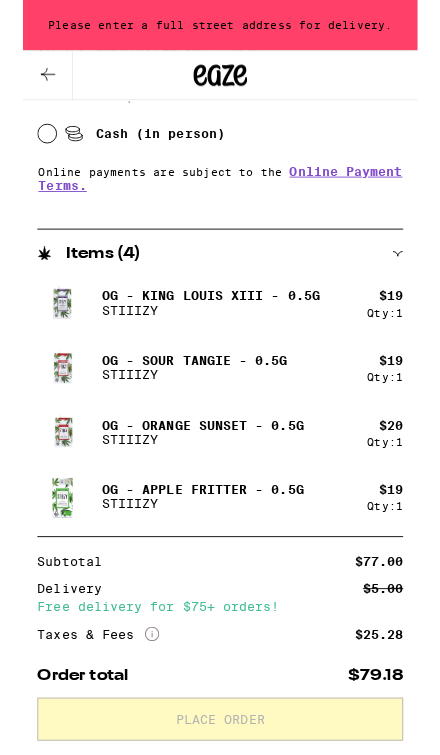scroll, scrollTop: 1149, scrollLeft: 0, axis: vertical 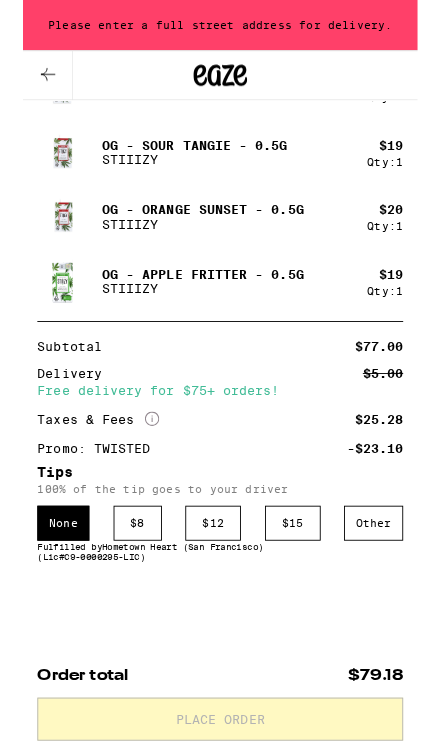 click on "$ 8" at bounding box center (128, 583) 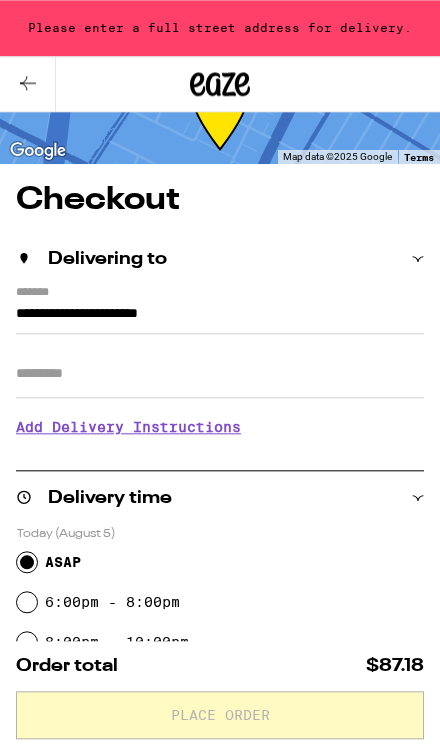 scroll, scrollTop: 48, scrollLeft: 0, axis: vertical 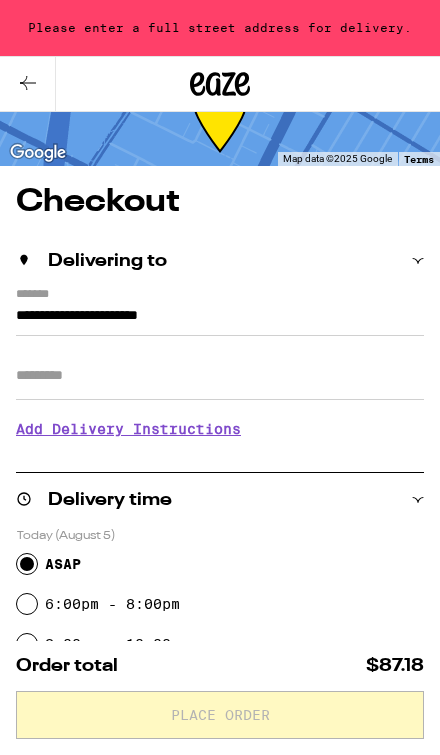click on "**********" at bounding box center [220, 320] 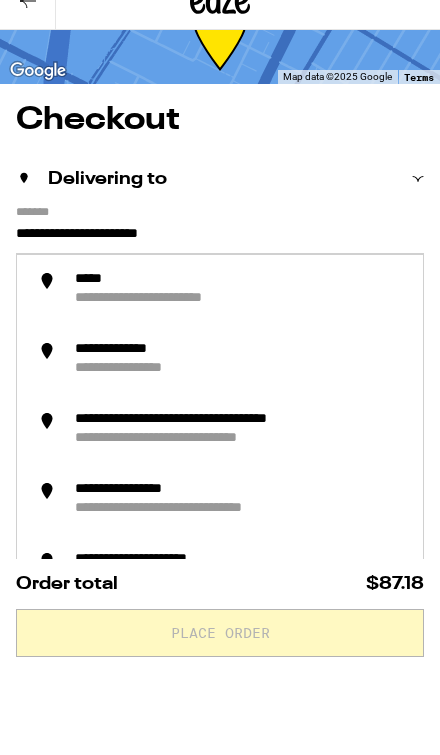 click on "*******" at bounding box center [220, 296] 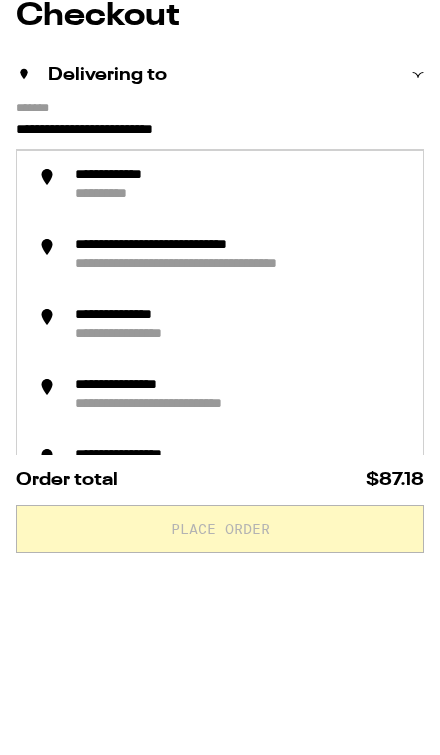 click on "**********" at bounding box center [220, 320] 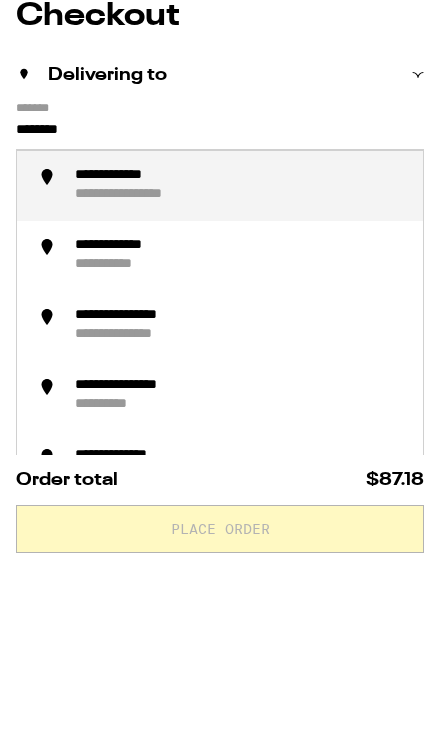click on "**********" at bounding box center [240, 372] 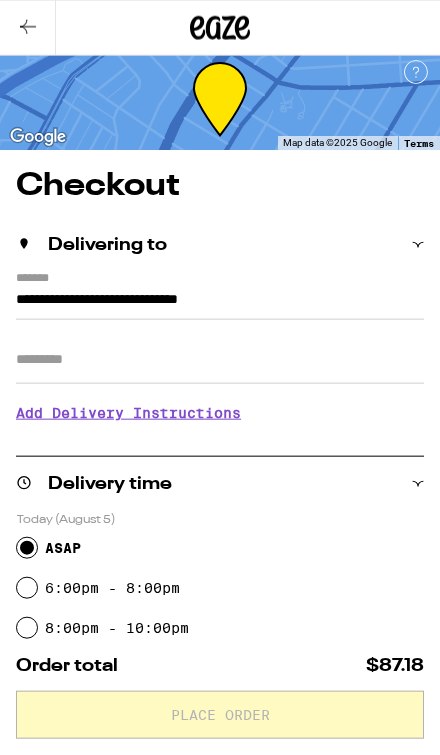 scroll, scrollTop: 0, scrollLeft: 0, axis: both 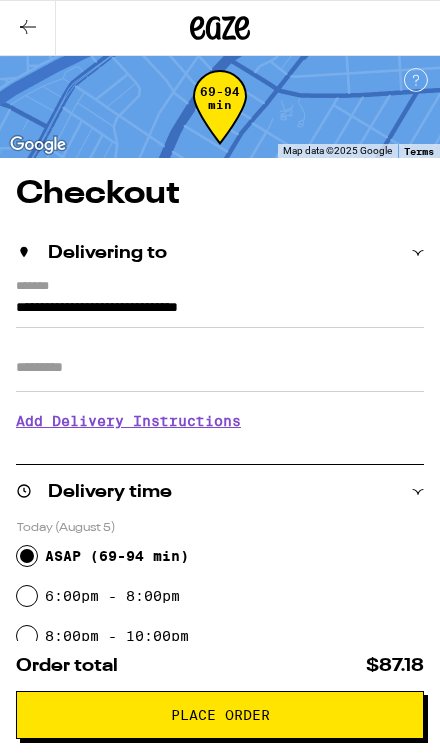 click on "Place Order" at bounding box center (220, 715) 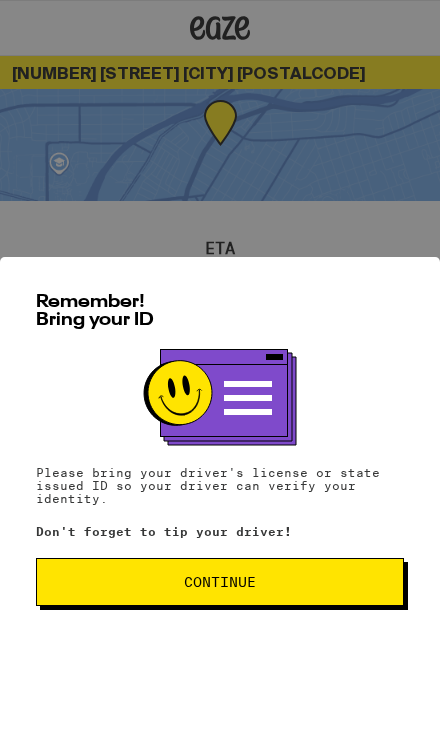 click on "Continue" at bounding box center [220, 582] 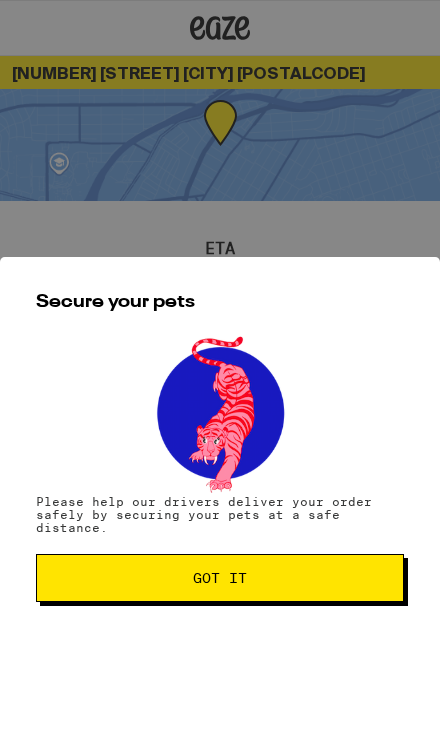 click on "Got it" at bounding box center [220, 578] 